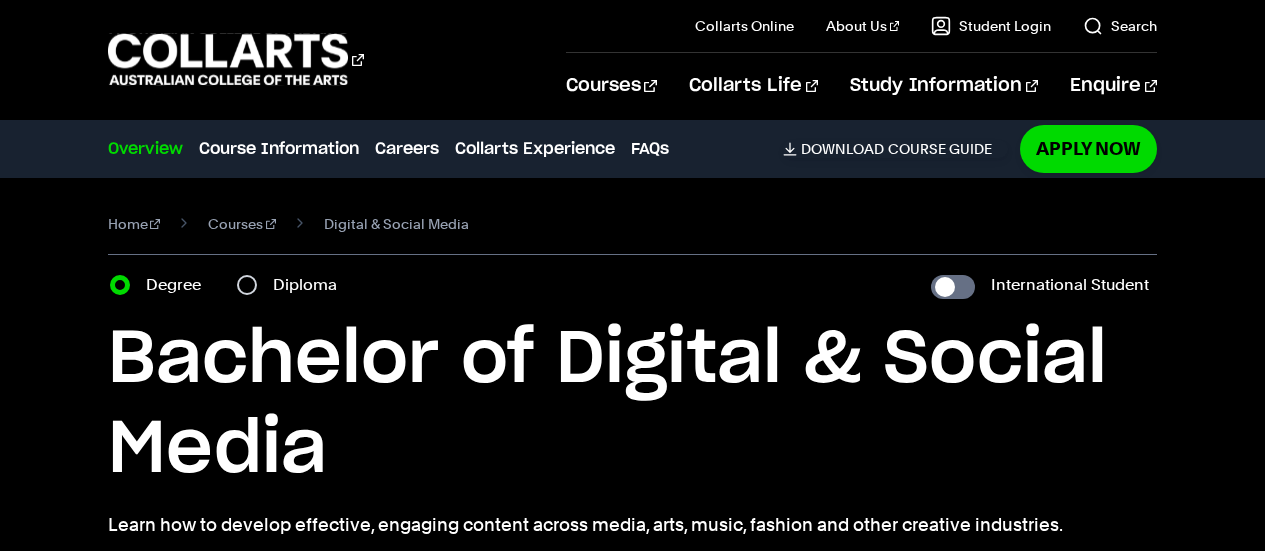 scroll, scrollTop: 0, scrollLeft: 0, axis: both 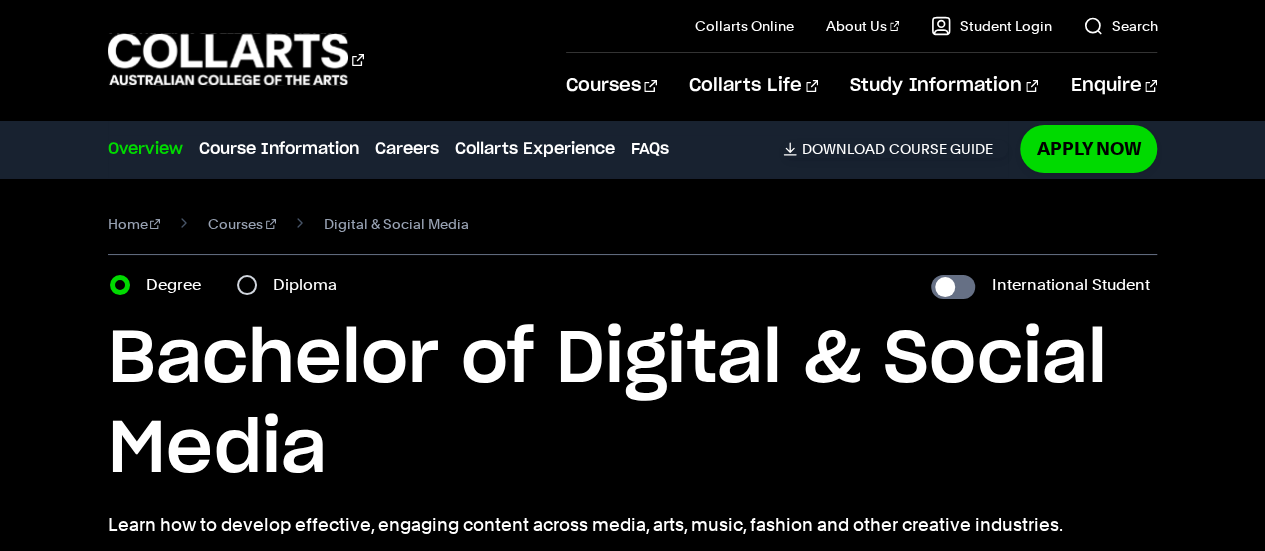 click on "Diploma" at bounding box center (311, 285) 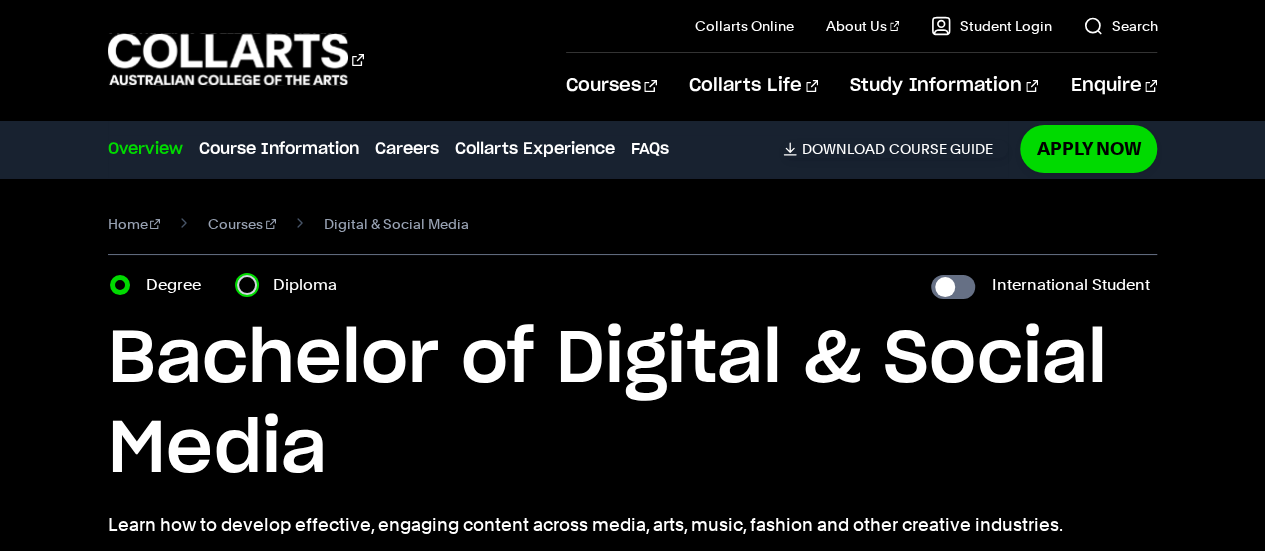 click on "Diploma" at bounding box center [247, 285] 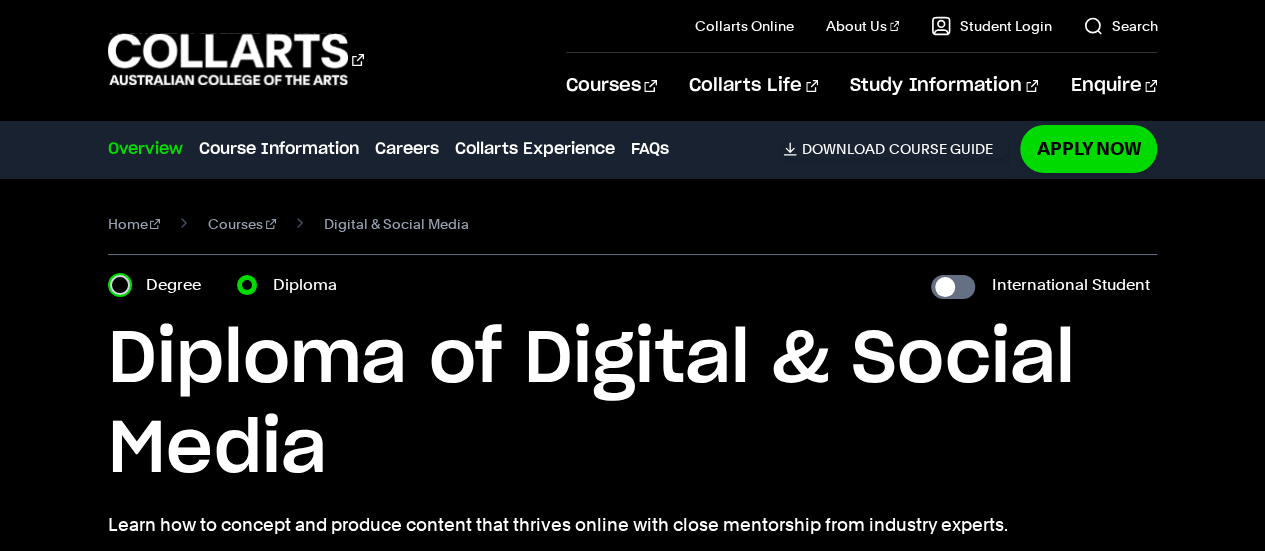 click on "Degree" at bounding box center [120, 285] 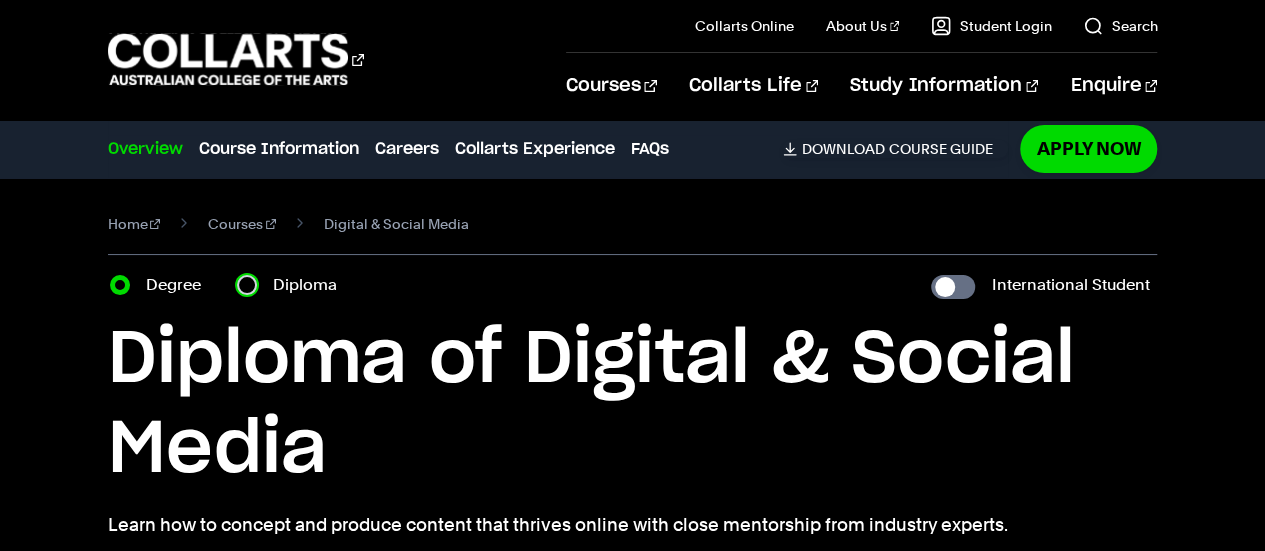 click on "Diploma" at bounding box center (247, 285) 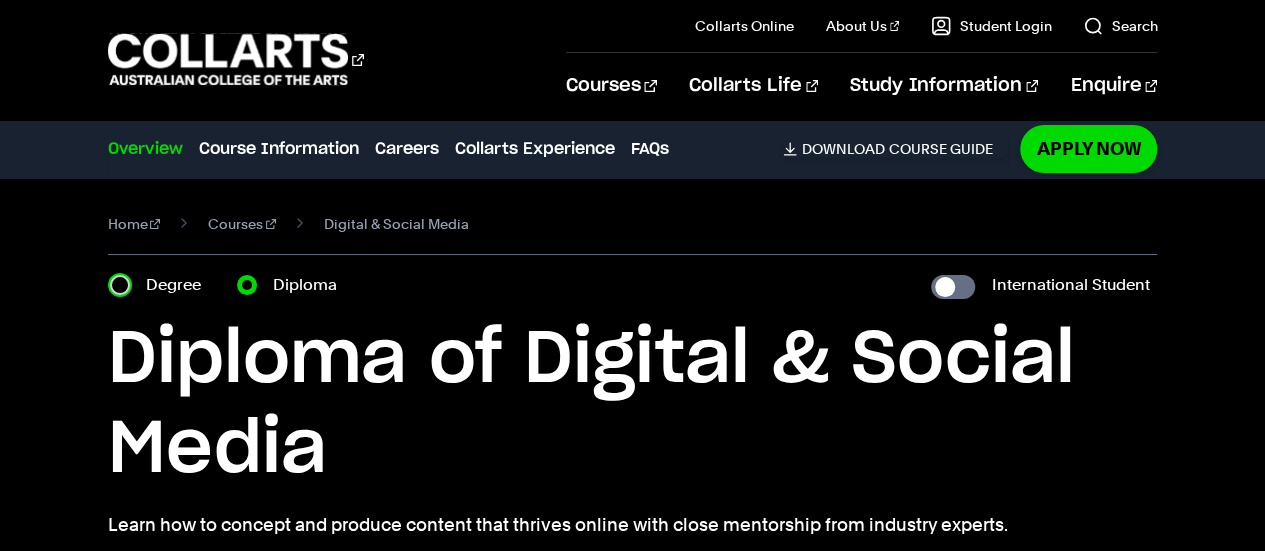 click on "Degree" at bounding box center (120, 285) 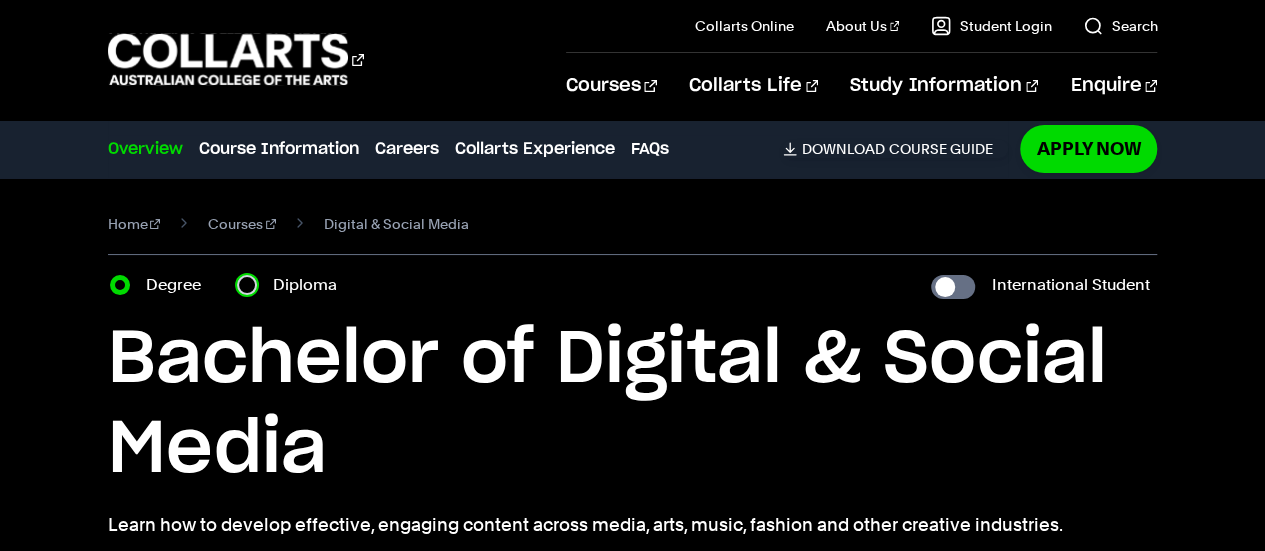 click on "Diploma" at bounding box center (247, 285) 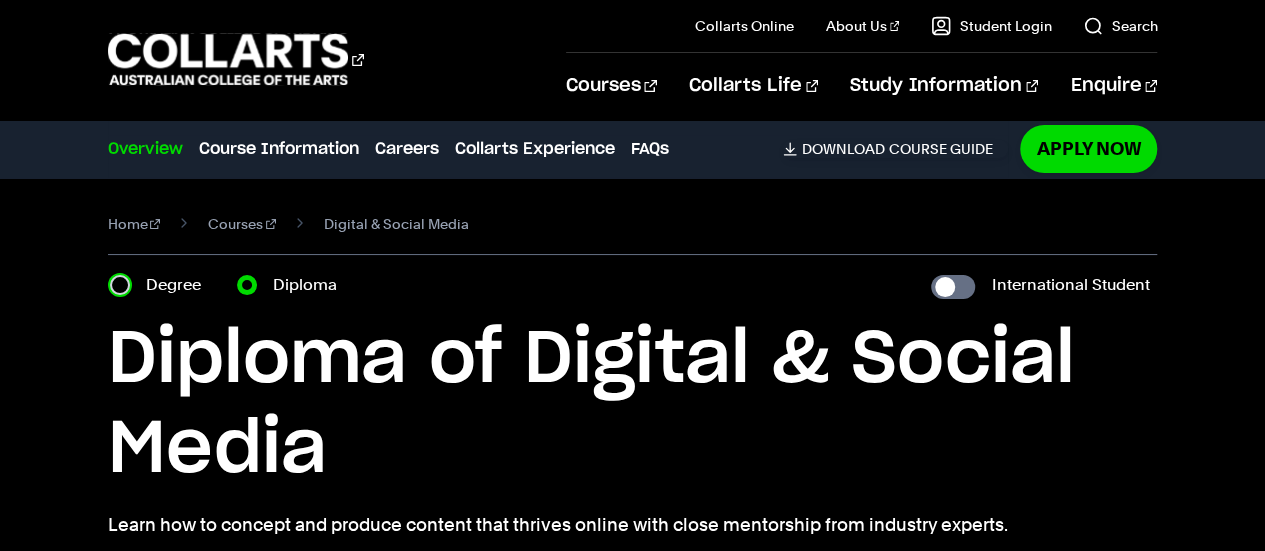 click on "Degree" at bounding box center [120, 285] 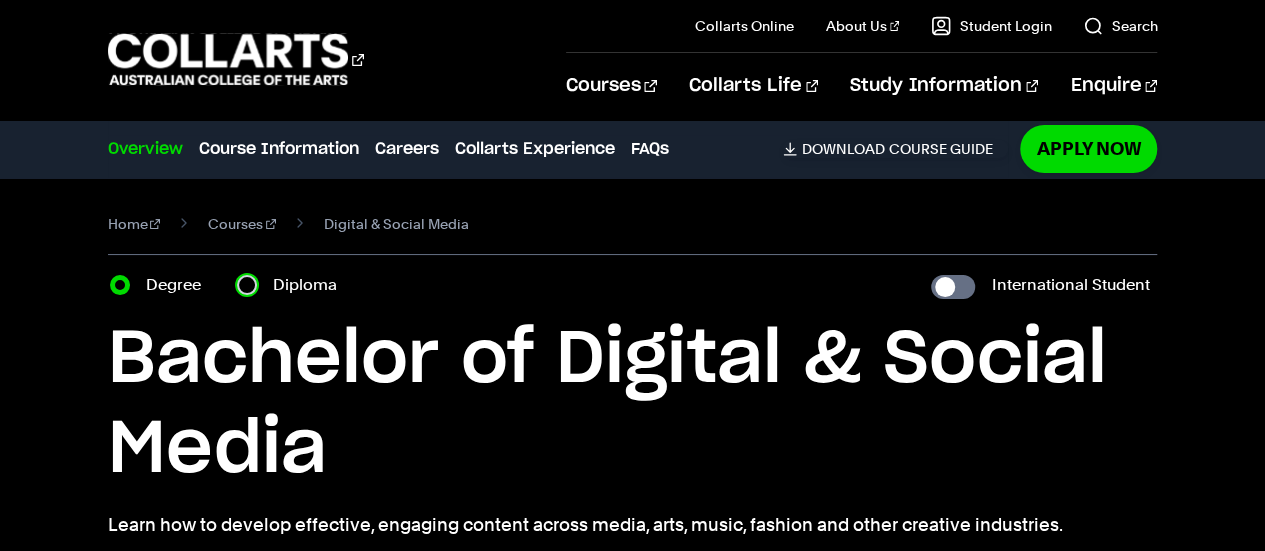click on "Diploma" at bounding box center (247, 285) 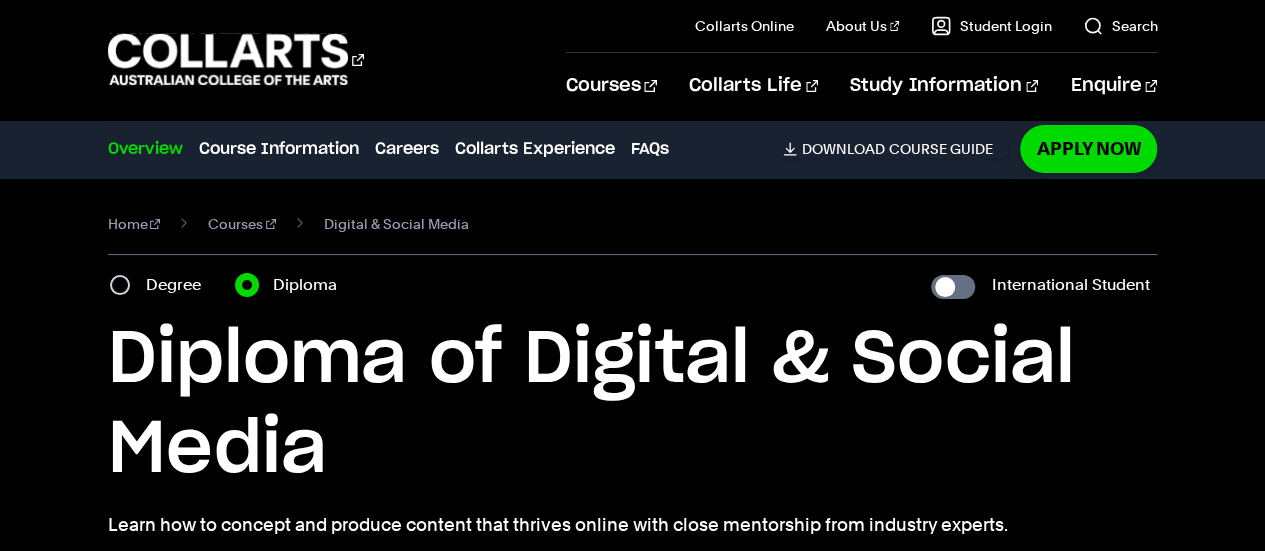 scroll, scrollTop: 482, scrollLeft: 0, axis: vertical 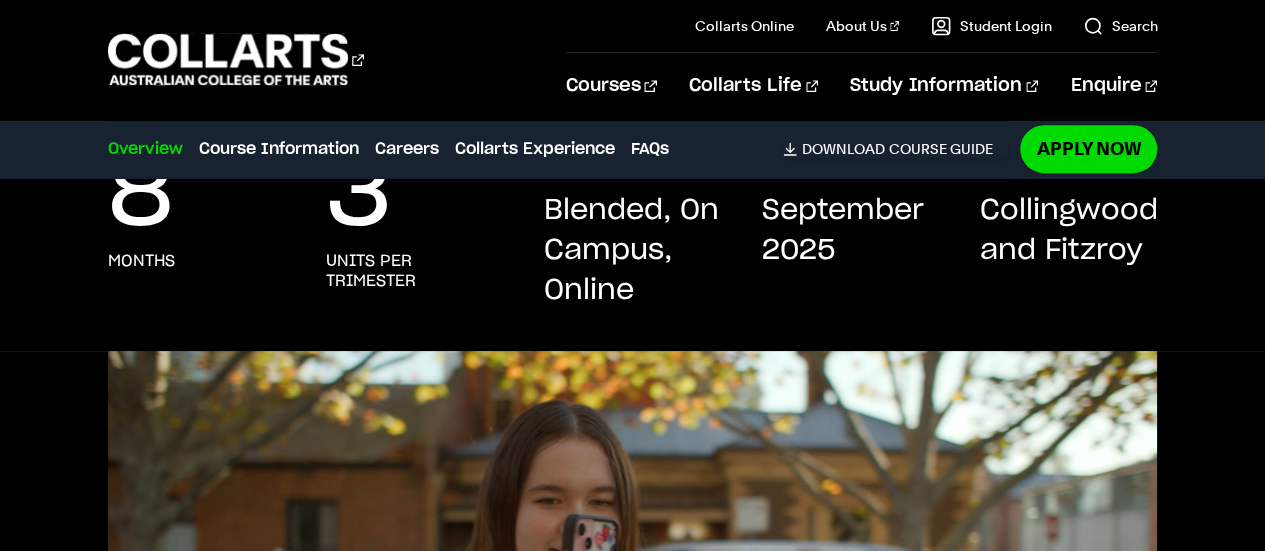 click on "8
months
3
units per trimester
STUDY MODES
Blended, On Campus, Online
NEXT INTAKE
September 2025
LOCATION
Collingwood and Fitzroy" at bounding box center (632, 253) 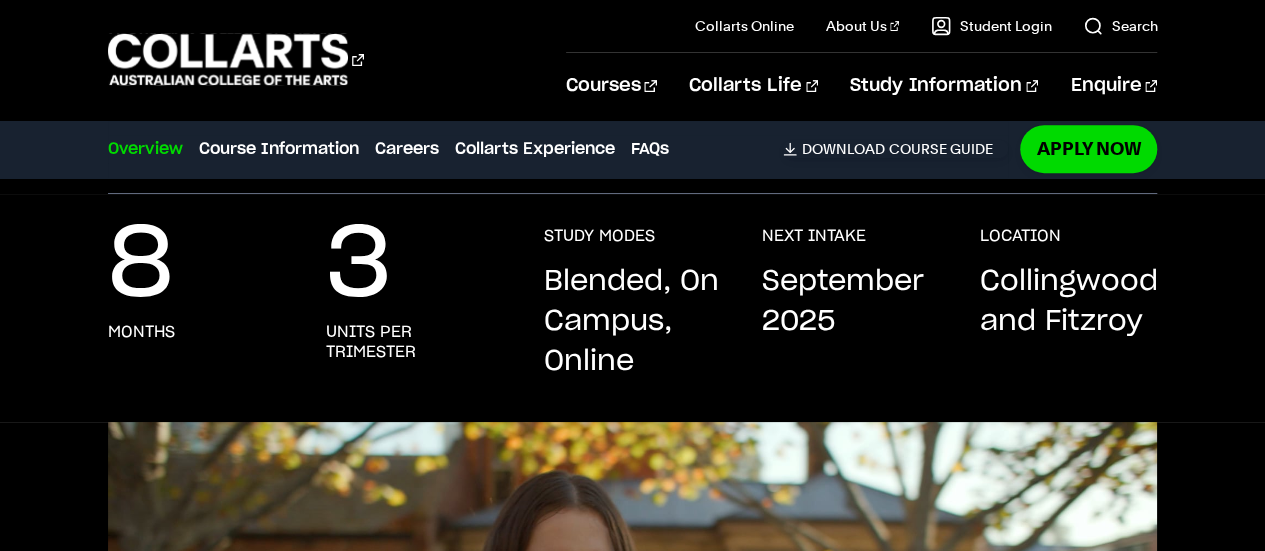scroll, scrollTop: 362, scrollLeft: 0, axis: vertical 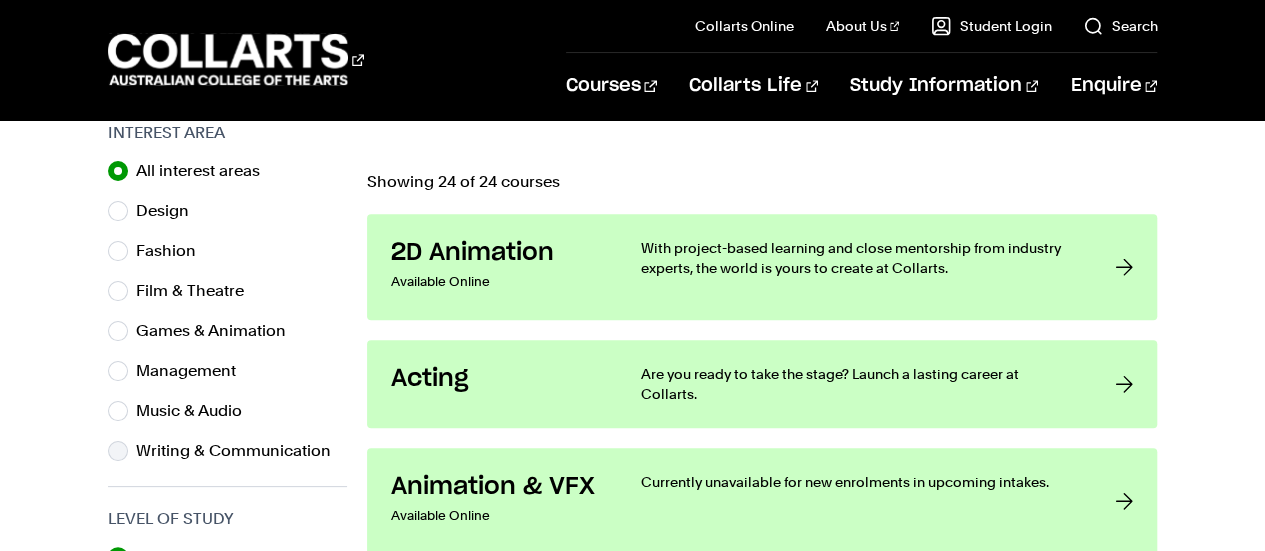 click on "Writing &
Communication" at bounding box center (241, 451) 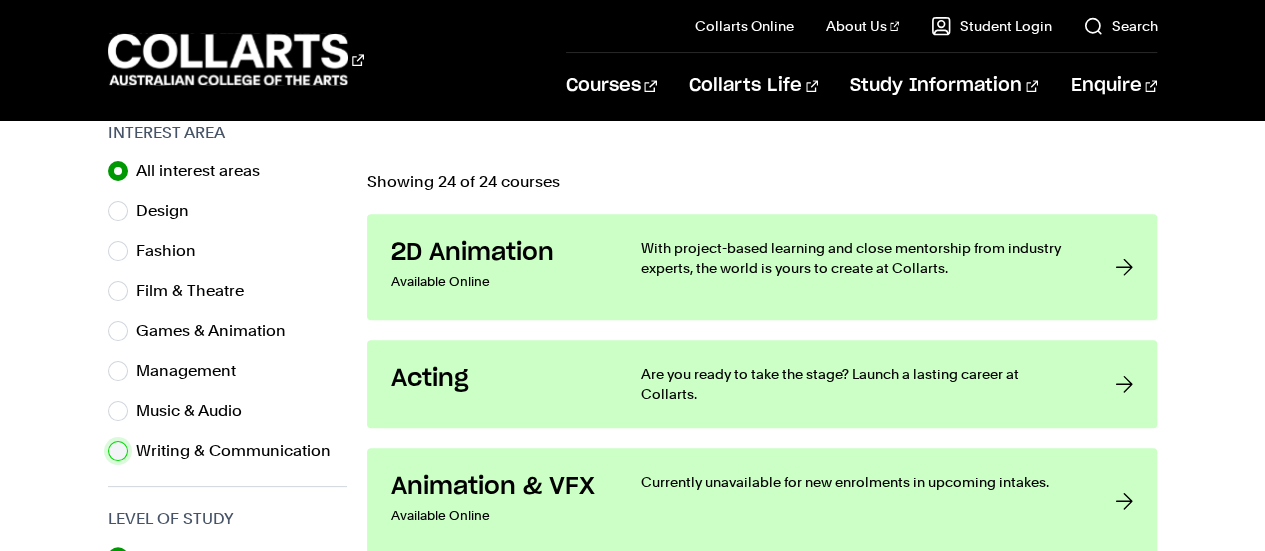 click on "Writing &
Communication" at bounding box center [118, 451] 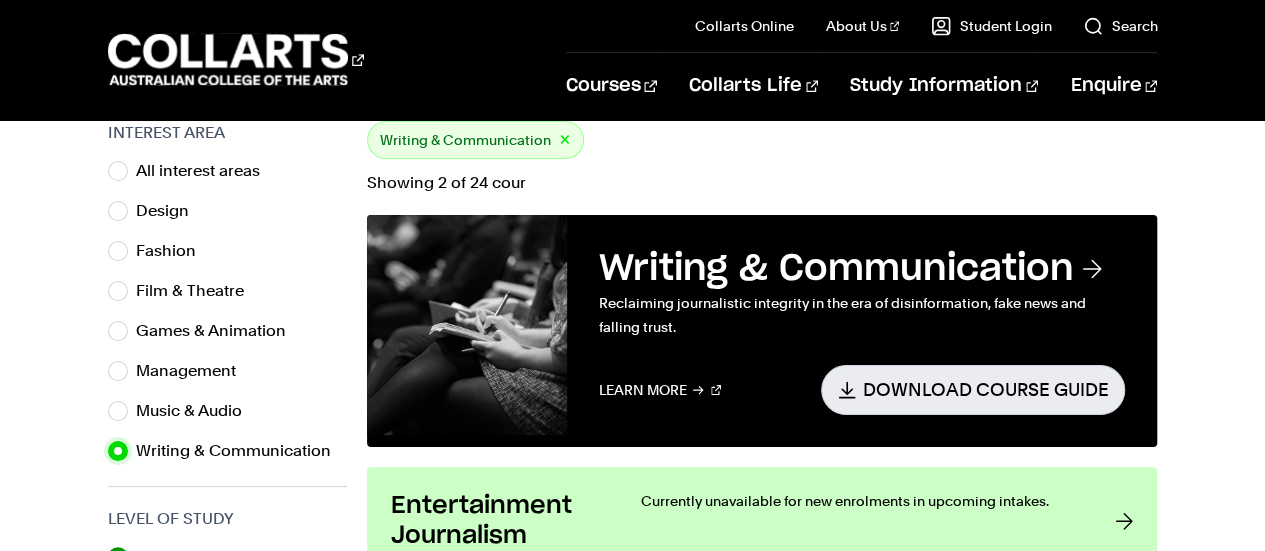 scroll, scrollTop: 1124, scrollLeft: 0, axis: vertical 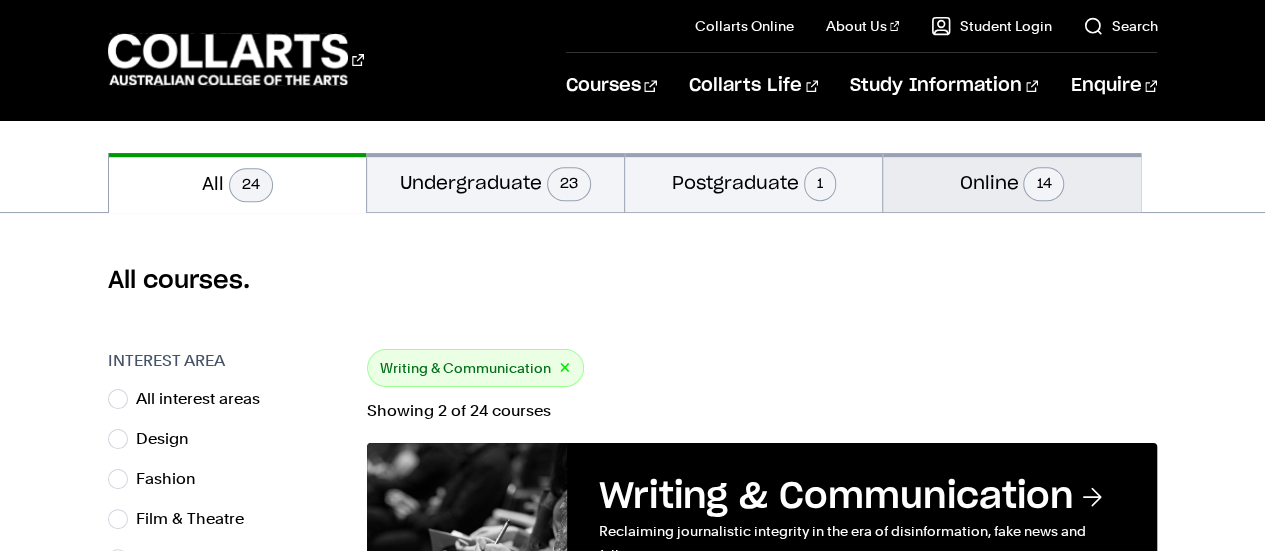 click on "Online  14" at bounding box center (1011, 182) 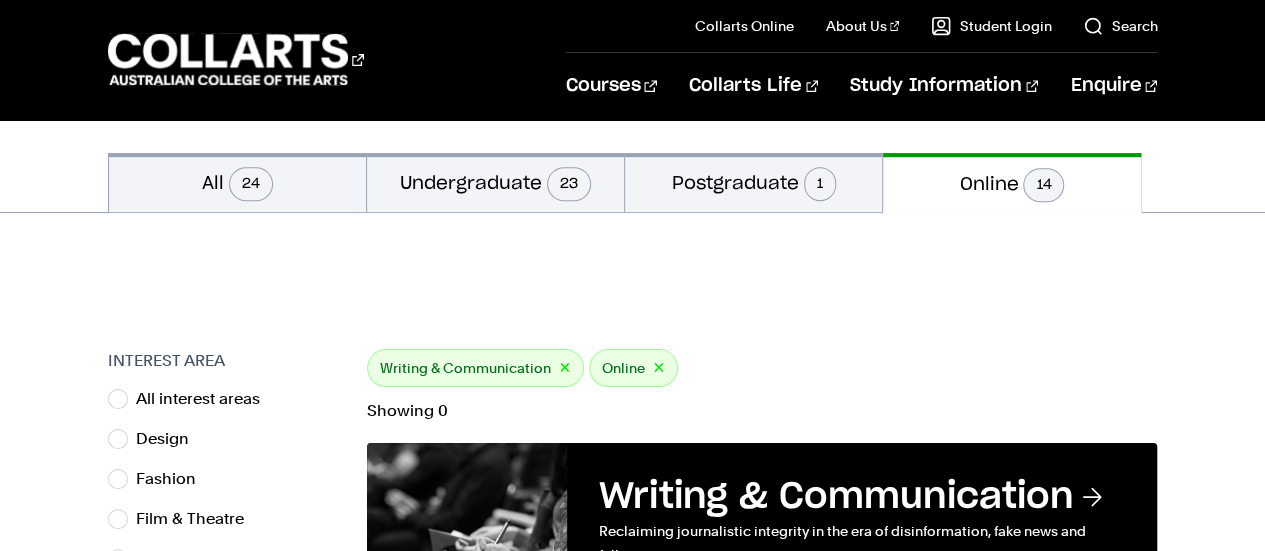 scroll, scrollTop: 896, scrollLeft: 0, axis: vertical 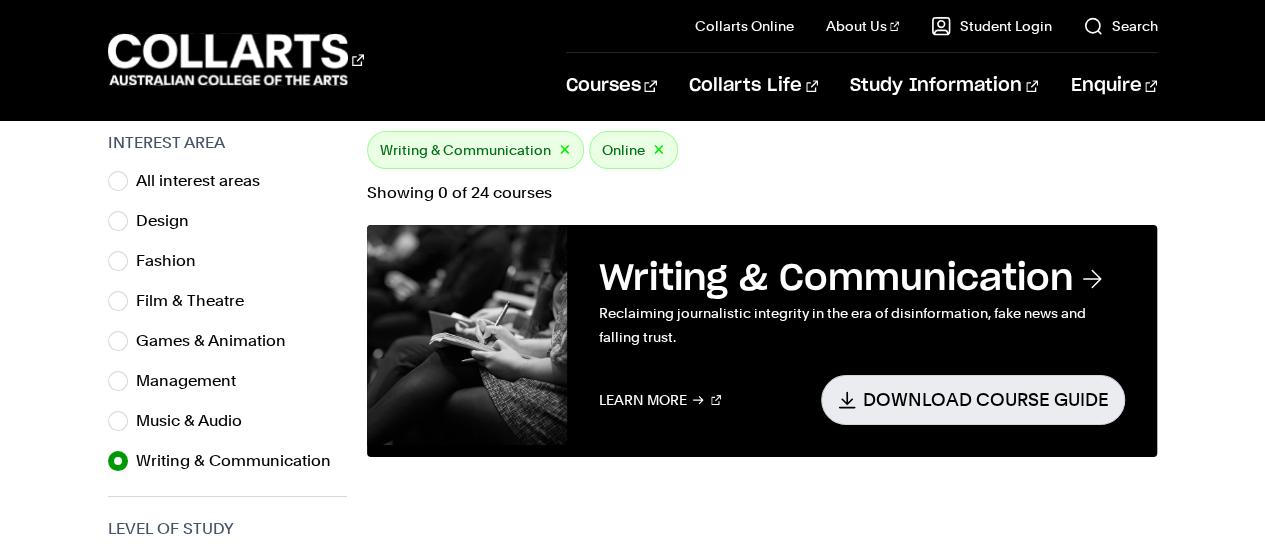 click on "Writing & Communication" at bounding box center [862, 279] 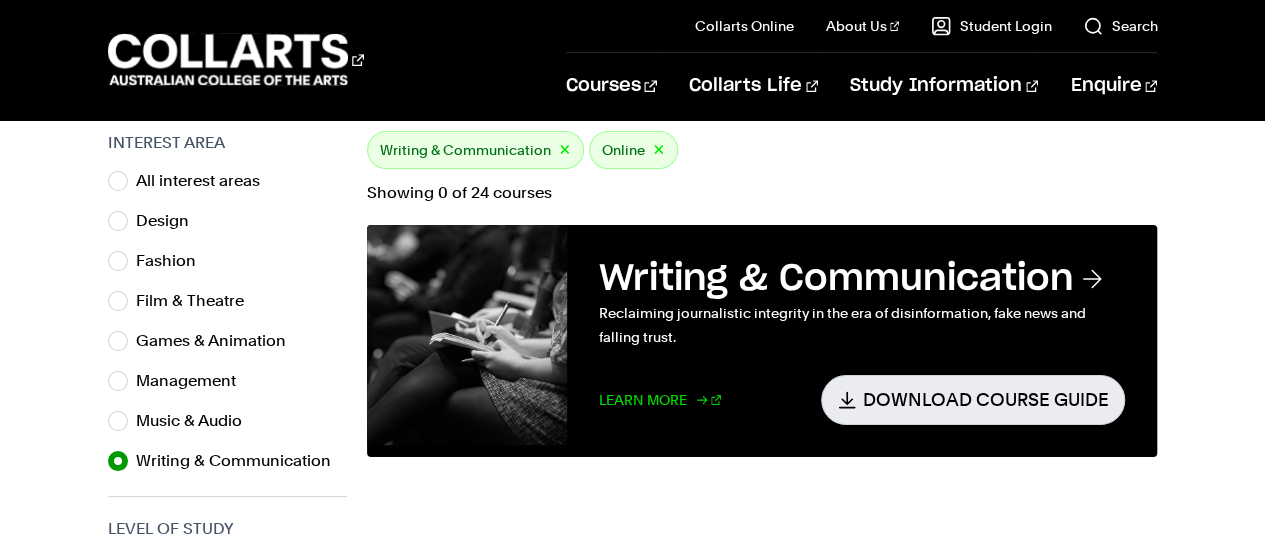 click on "Learn More" at bounding box center [660, 399] 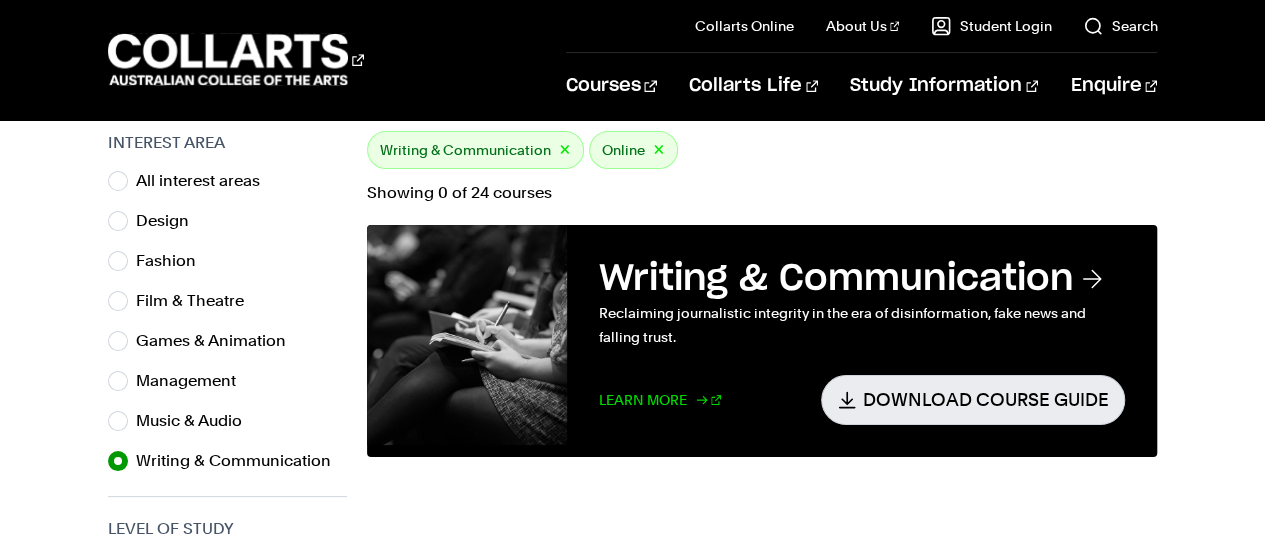 scroll, scrollTop: 414, scrollLeft: 0, axis: vertical 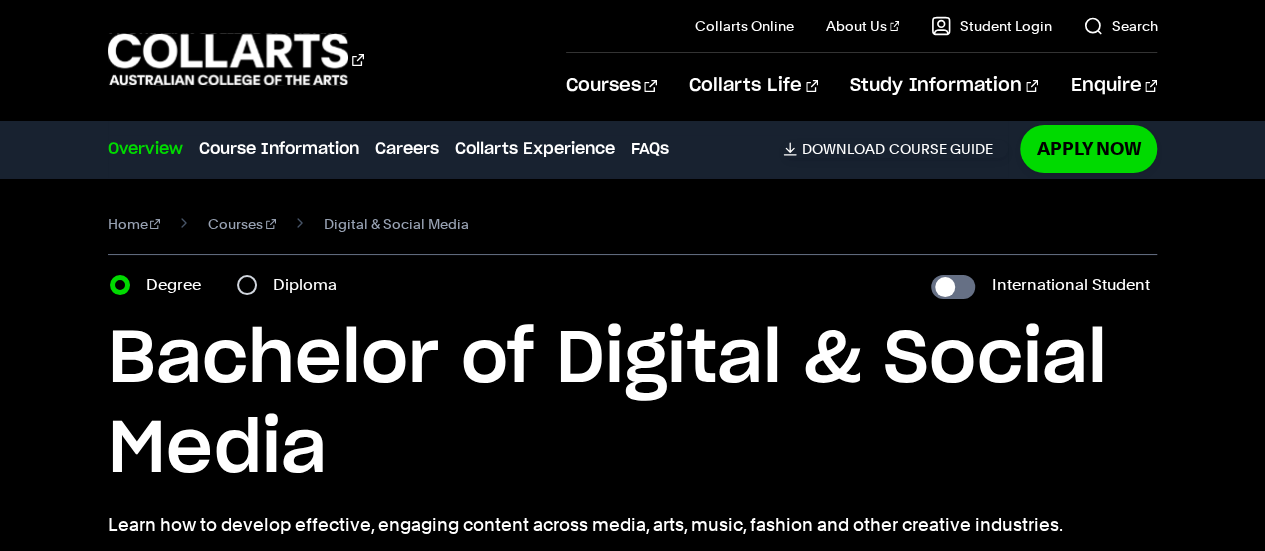 drag, startPoint x: 0, startPoint y: 0, endPoint x: 1262, endPoint y: -5, distance: 1262.0099 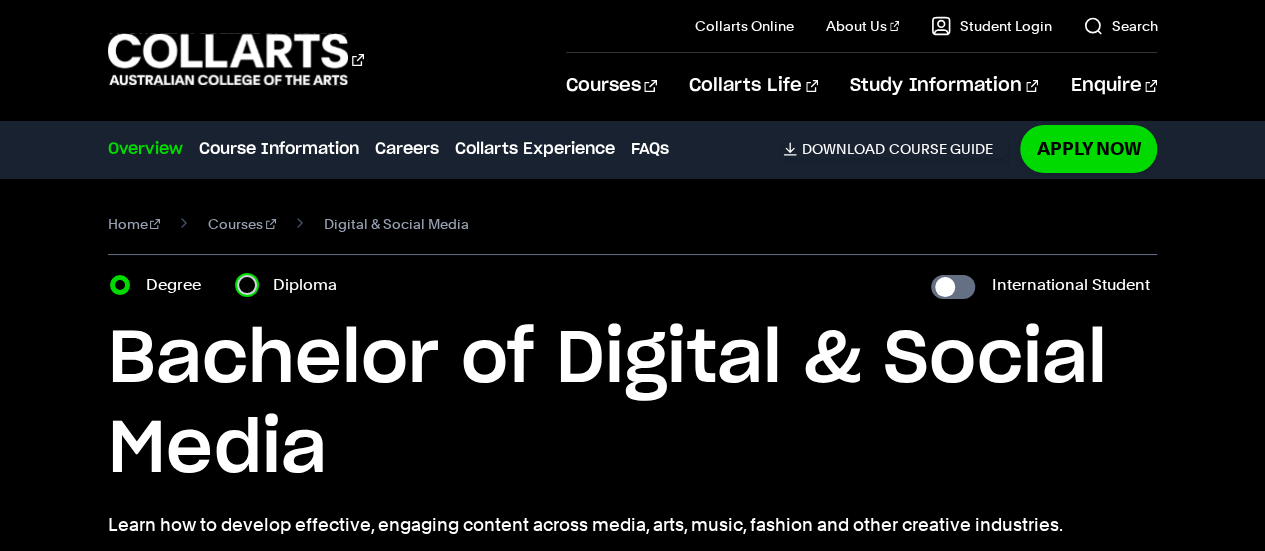 click on "Diploma" at bounding box center [247, 285] 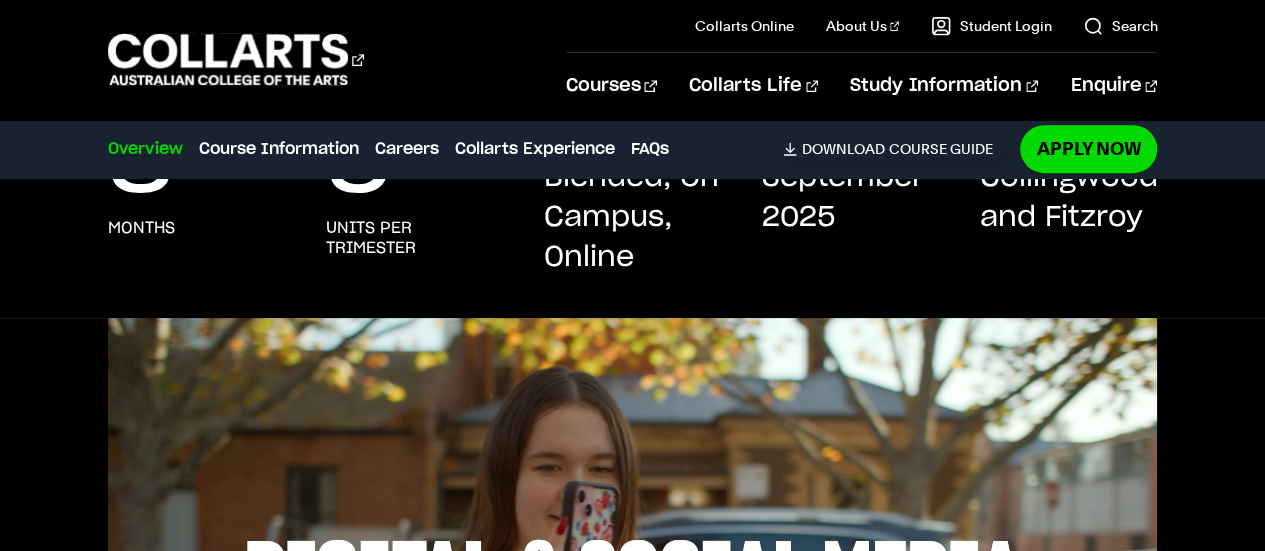 click on "Degree" at bounding box center [120, -197] 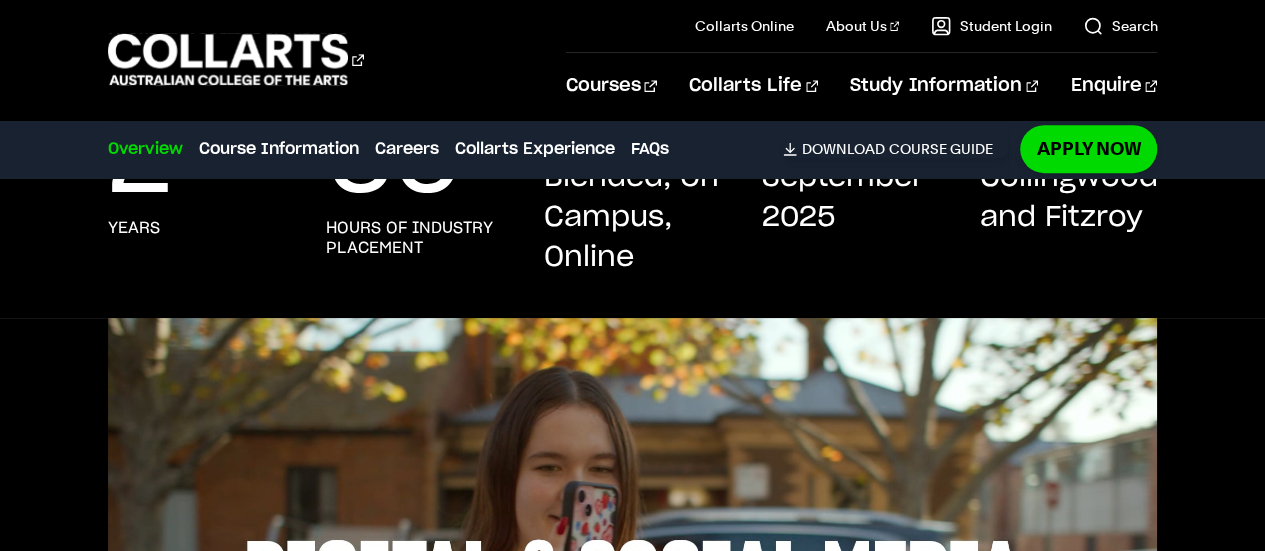 scroll, scrollTop: 9, scrollLeft: 0, axis: vertical 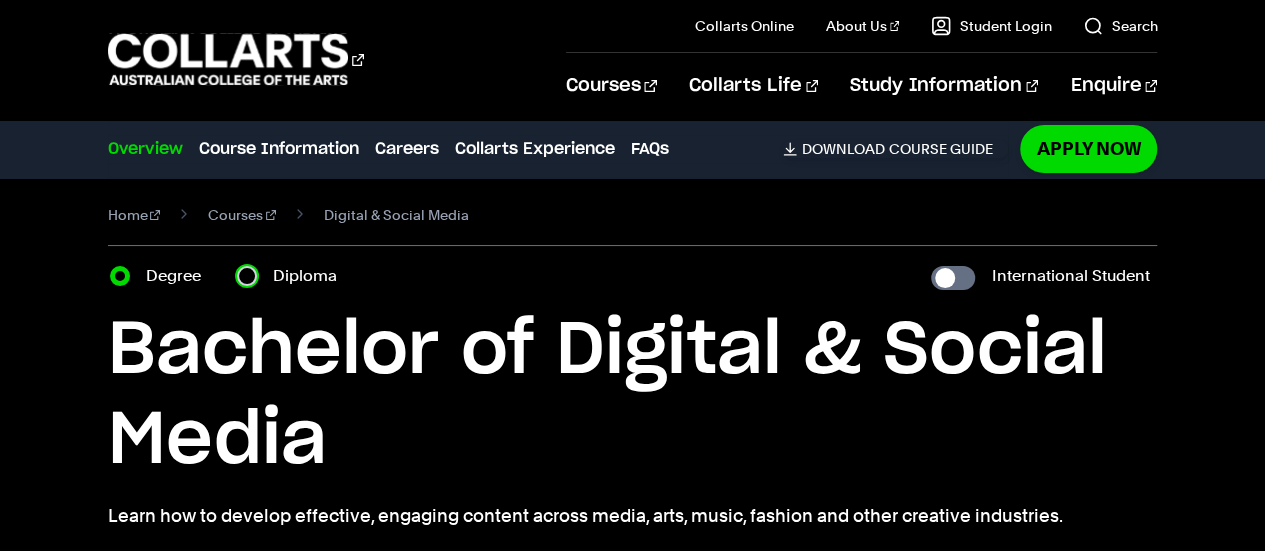 click on "Diploma" at bounding box center (247, 276) 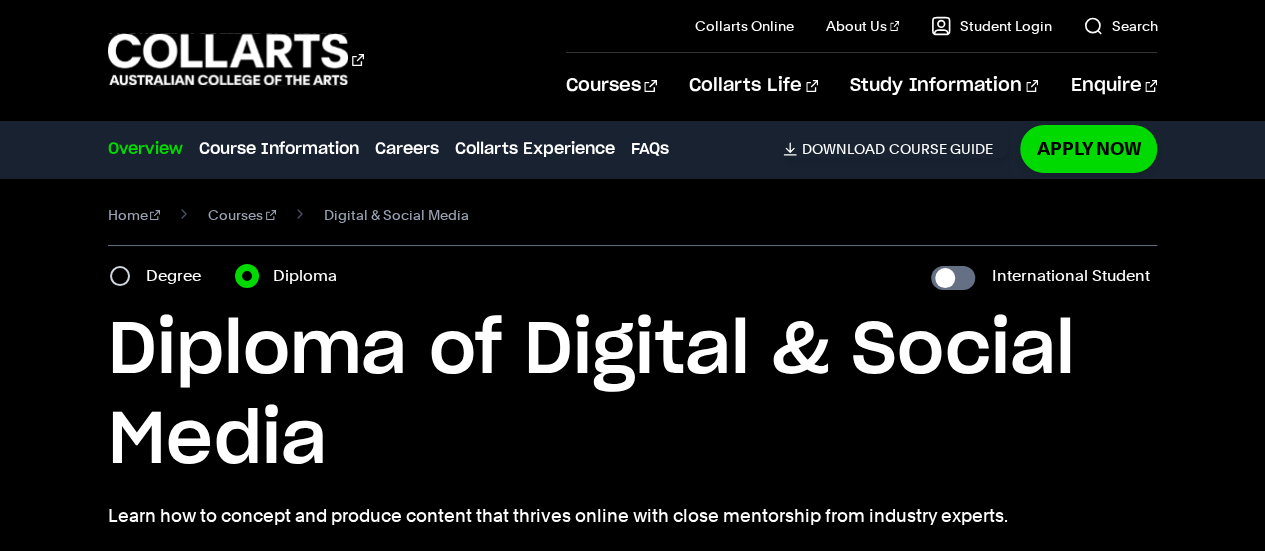 scroll, scrollTop: 491, scrollLeft: 0, axis: vertical 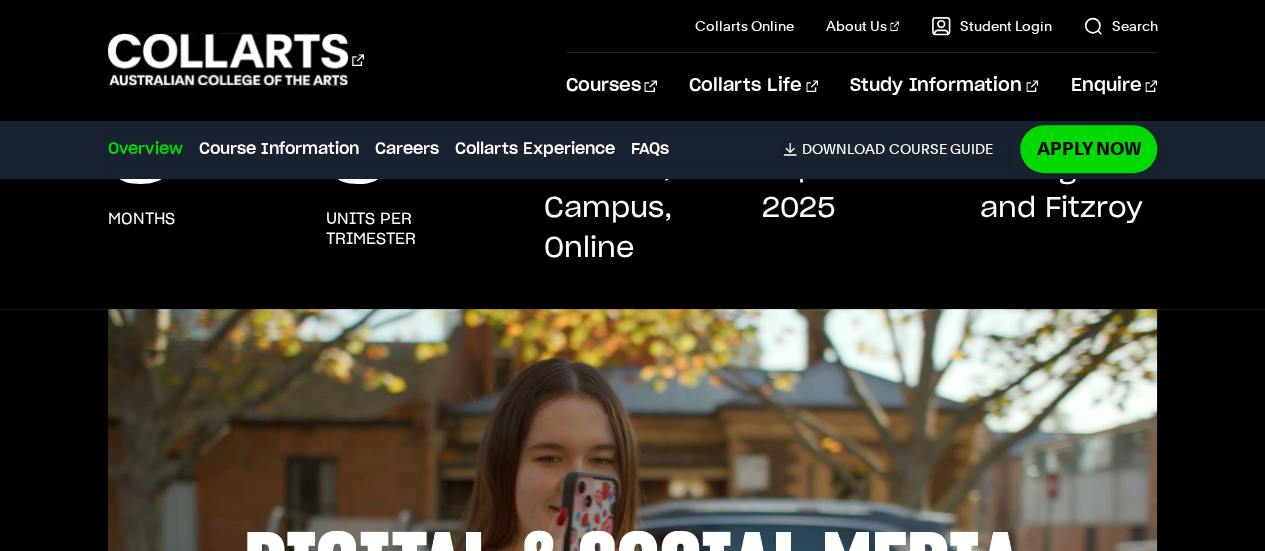 click on "8
months
3
units per trimester
STUDY MODES
Blended, On Campus, Online
NEXT INTAKE
September 2025
LOCATION
Collingwood and Fitzroy" at bounding box center [632, 211] 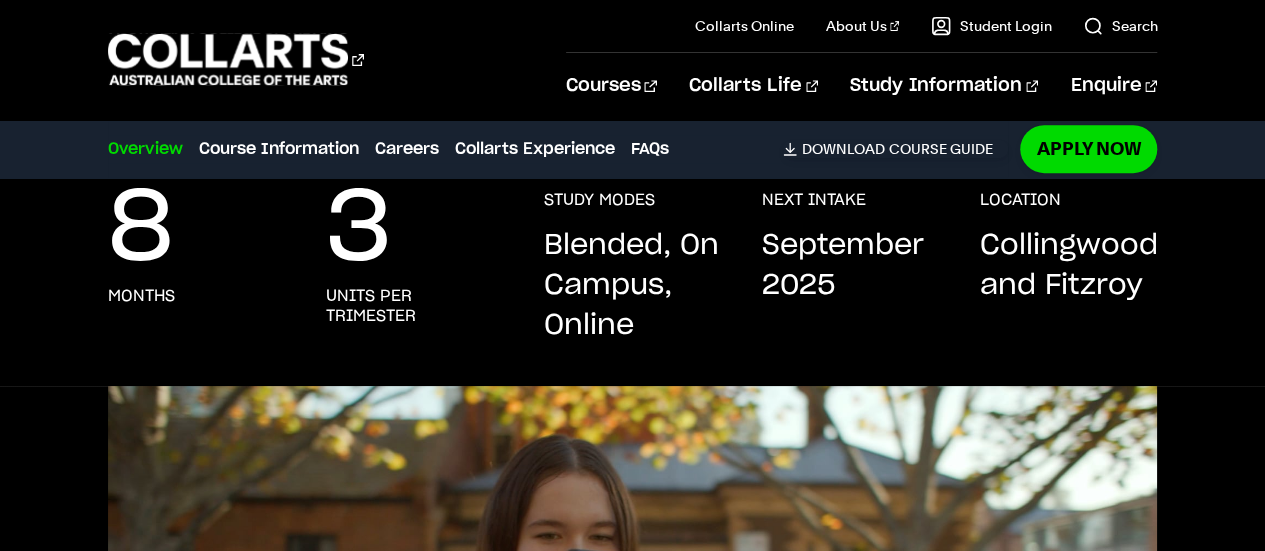 scroll, scrollTop: 411, scrollLeft: 0, axis: vertical 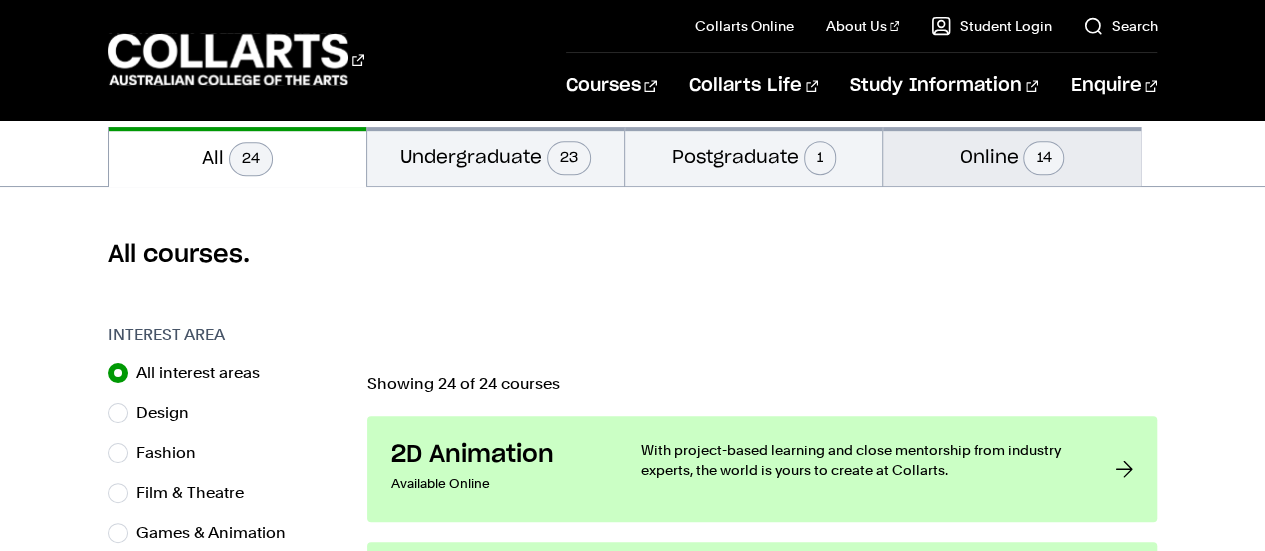 click on "Online  14" at bounding box center [1011, 156] 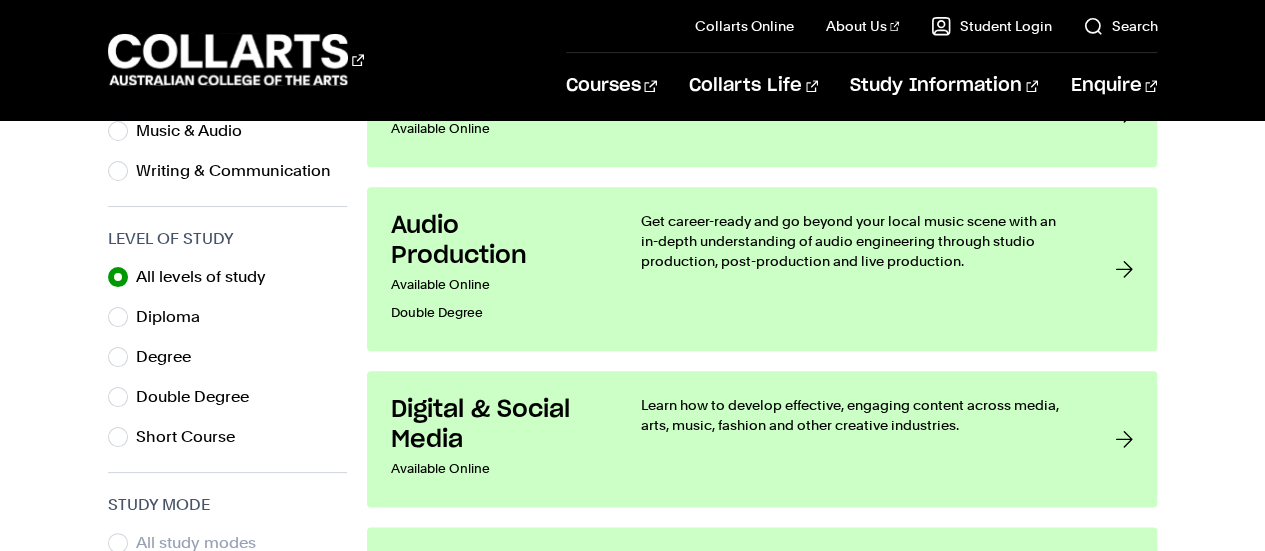 type 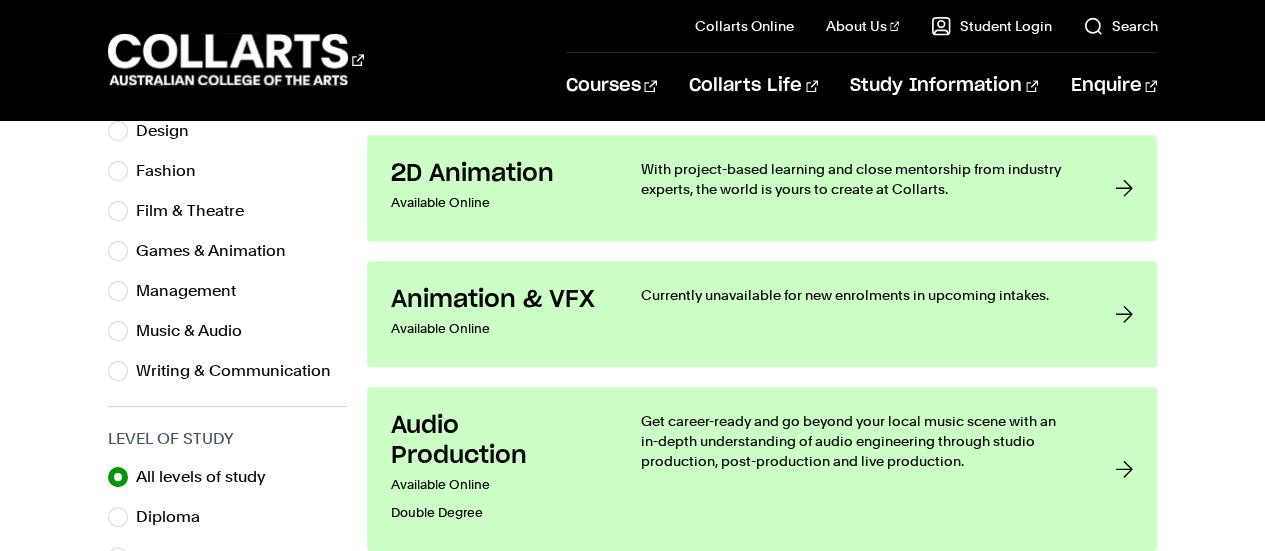 scroll, scrollTop: 1204, scrollLeft: 0, axis: vertical 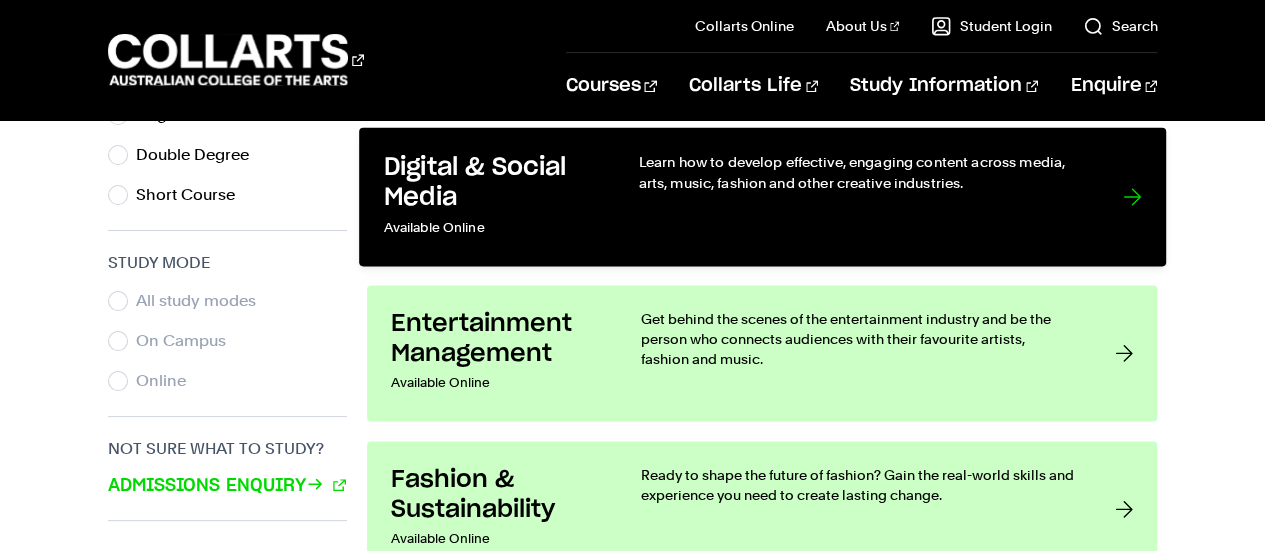 click on "Learn how to develop effective, engaging content across media, arts, music, fashion and other creative industries." at bounding box center [860, 172] 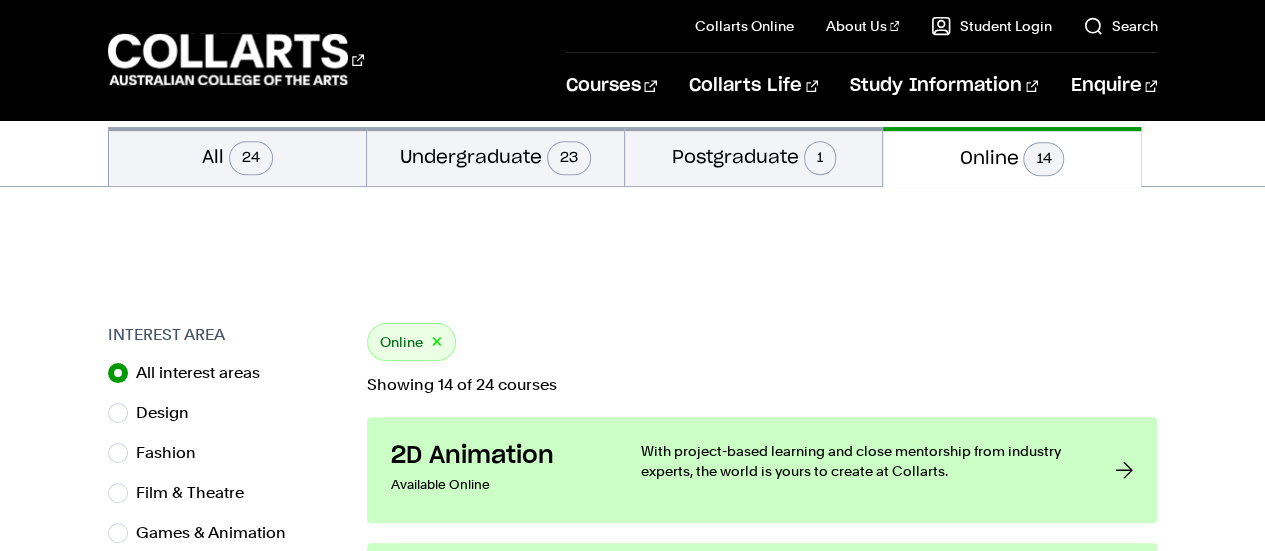 scroll, scrollTop: 0, scrollLeft: 0, axis: both 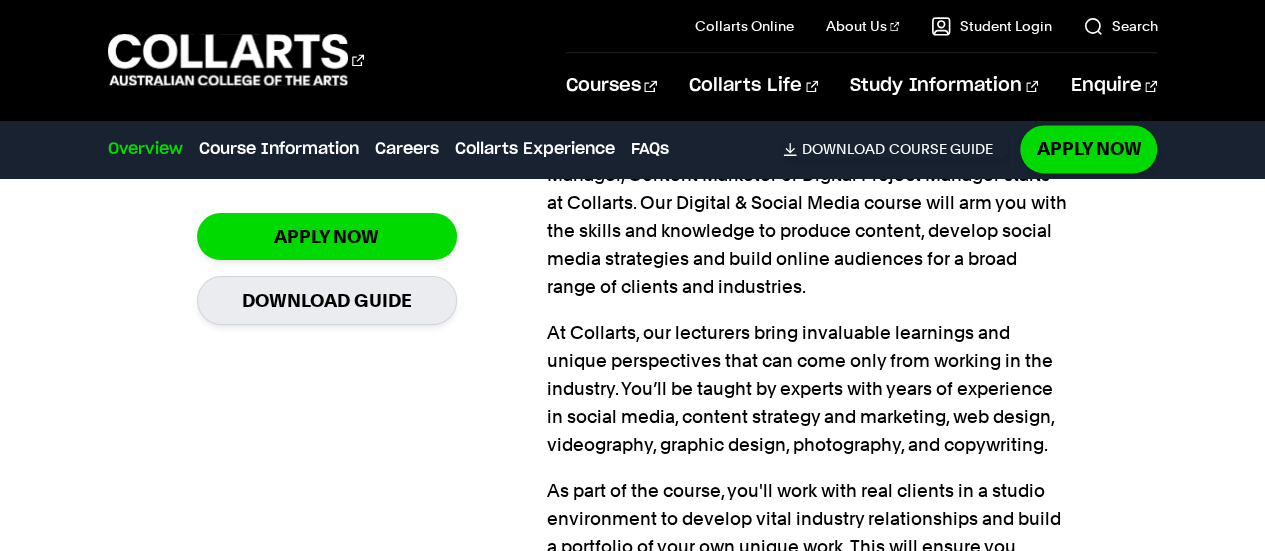 drag, startPoint x: 1279, startPoint y: 175, endPoint x: 631, endPoint y: 278, distance: 656.1349 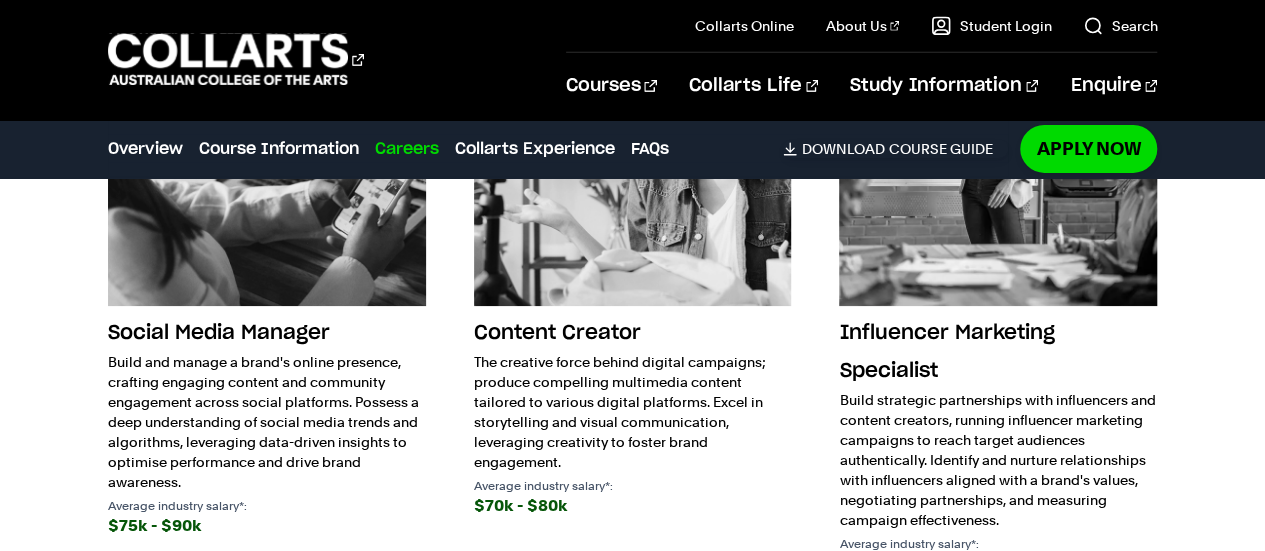 scroll, scrollTop: 3220, scrollLeft: 0, axis: vertical 